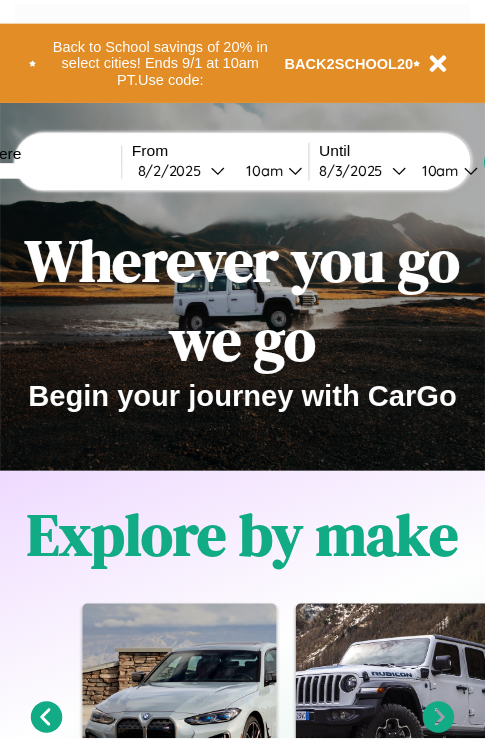 scroll, scrollTop: 0, scrollLeft: 0, axis: both 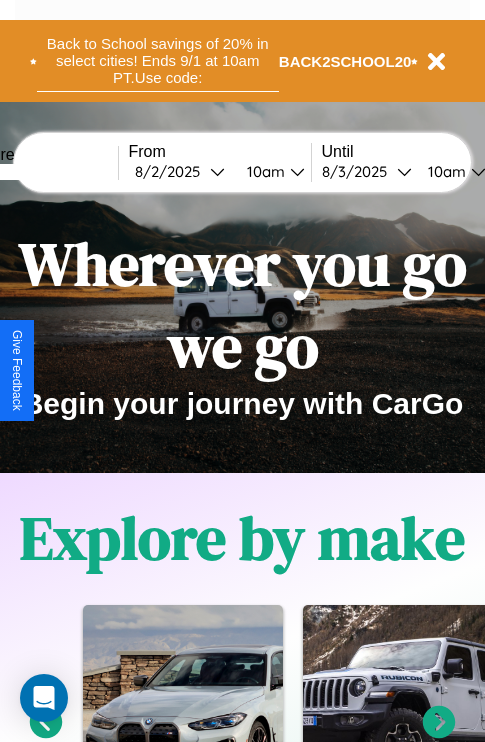 click on "Back to School savings of 20% in select cities! Ends 9/1 at 10am PT.  Use code:" at bounding box center (158, 61) 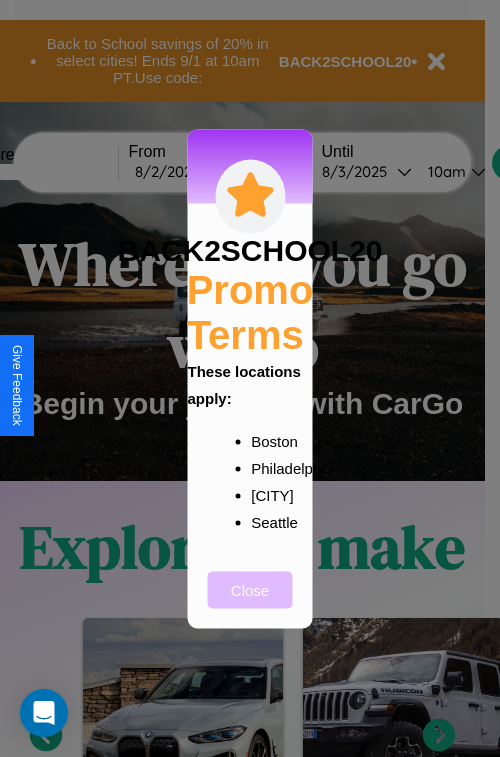 click on "Close" at bounding box center (250, 589) 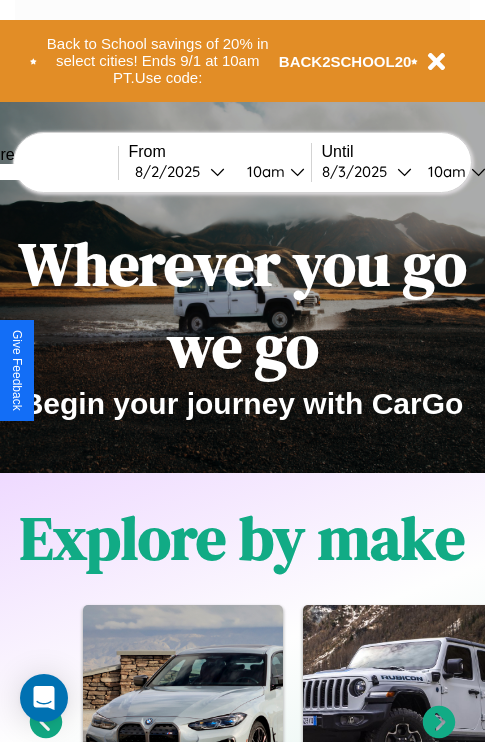 click at bounding box center [43, 172] 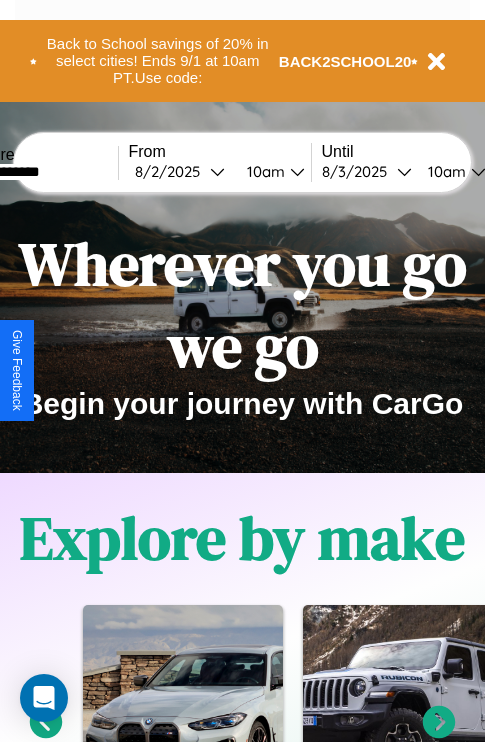type on "**********" 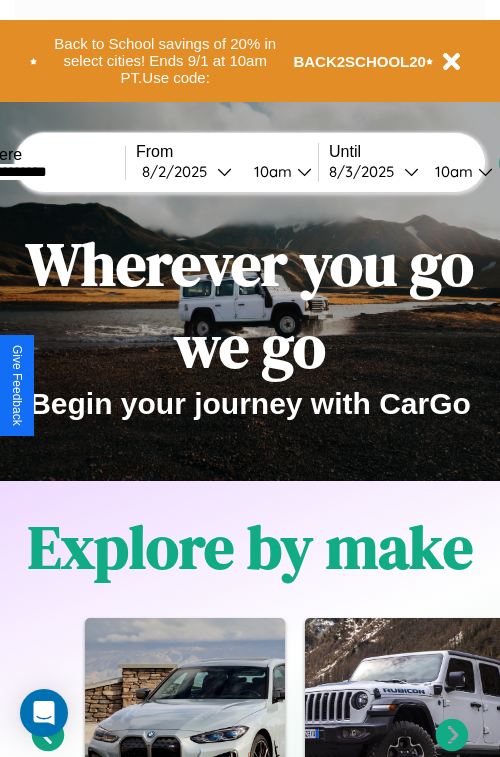 select on "*" 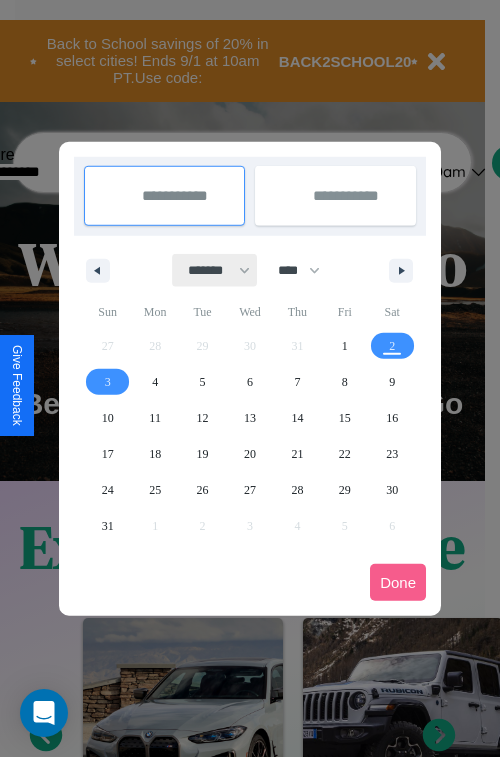 click on "******* ******** ***** ***** *** **** **** ****** ********* ******* ******** ********" at bounding box center (215, 270) 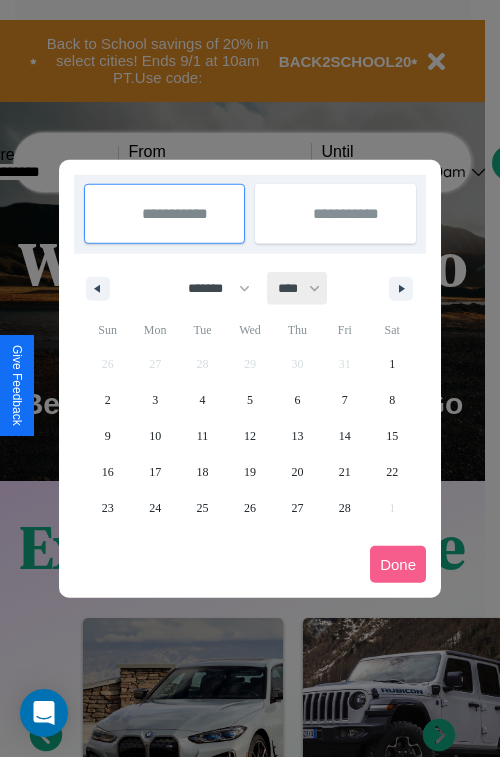 click on "**** **** **** **** **** **** **** **** **** **** **** **** **** **** **** **** **** **** **** **** **** **** **** **** **** **** **** **** **** **** **** **** **** **** **** **** **** **** **** **** **** **** **** **** **** **** **** **** **** **** **** **** **** **** **** **** **** **** **** **** **** **** **** **** **** **** **** **** **** **** **** **** **** **** **** **** **** **** **** **** **** **** **** **** **** **** **** **** **** **** **** **** **** **** **** **** **** **** **** **** **** **** **** **** **** **** **** **** **** **** **** **** **** **** **** **** **** **** **** **** ****" at bounding box center (298, 288) 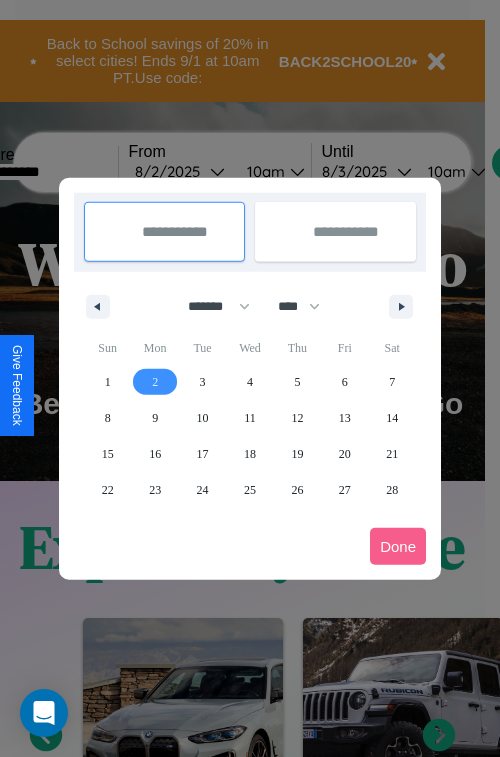 click on "2" at bounding box center [155, 382] 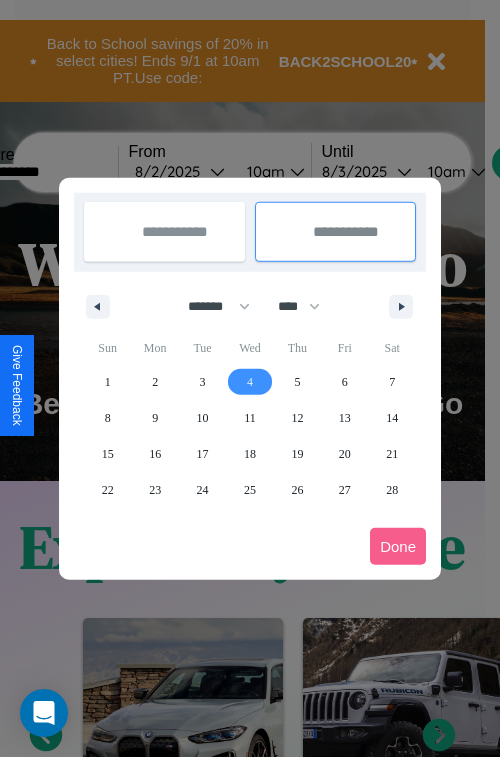 click on "4" at bounding box center (250, 382) 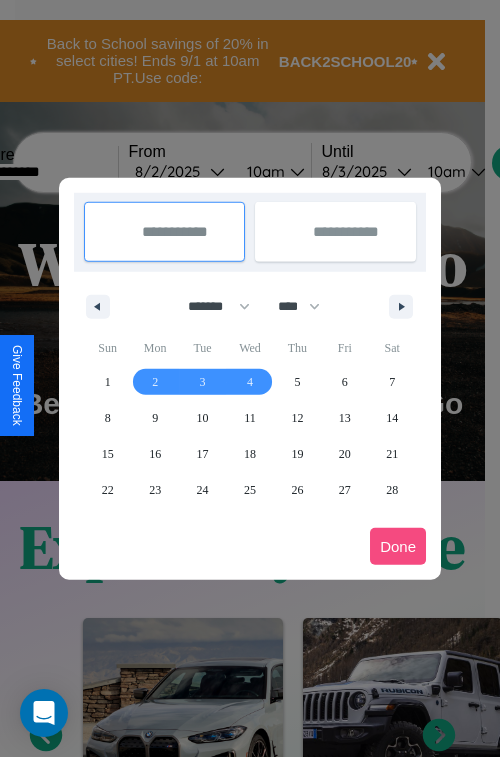 click on "Done" at bounding box center (398, 546) 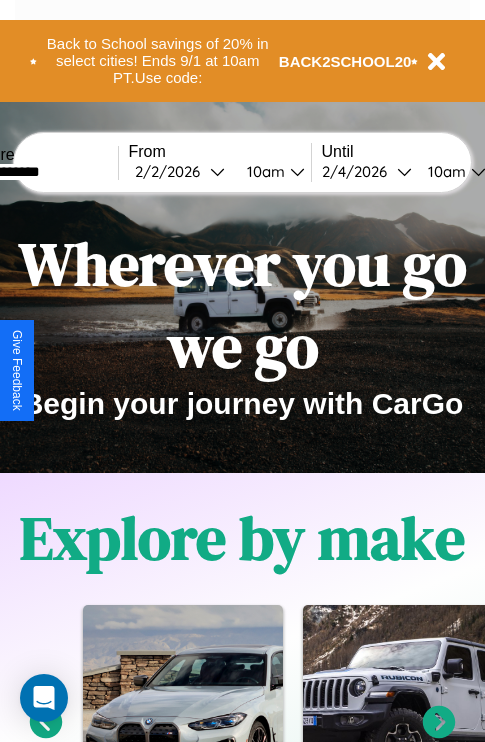 click on "10am" at bounding box center [263, 171] 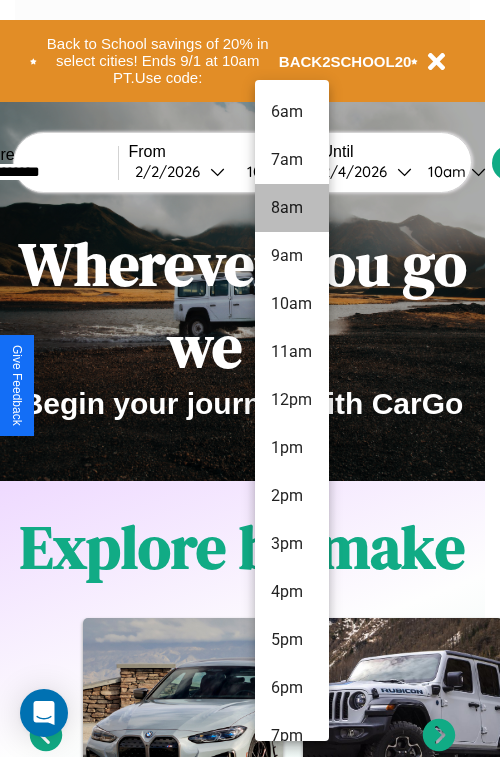 click on "8am" at bounding box center (292, 208) 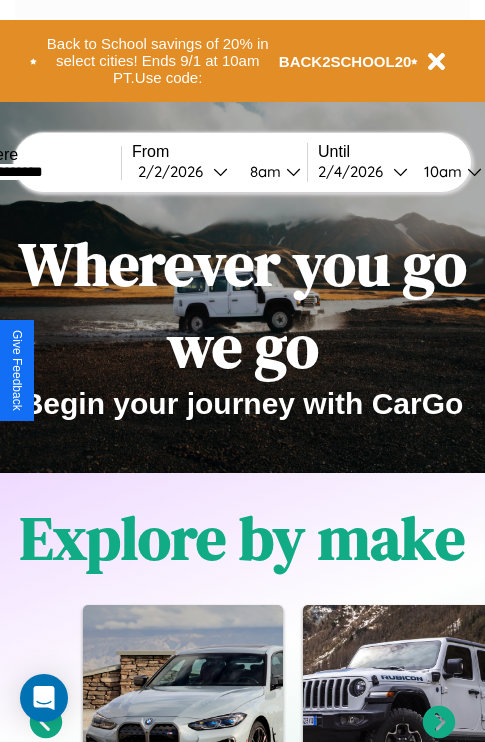 click on "10am" at bounding box center (440, 171) 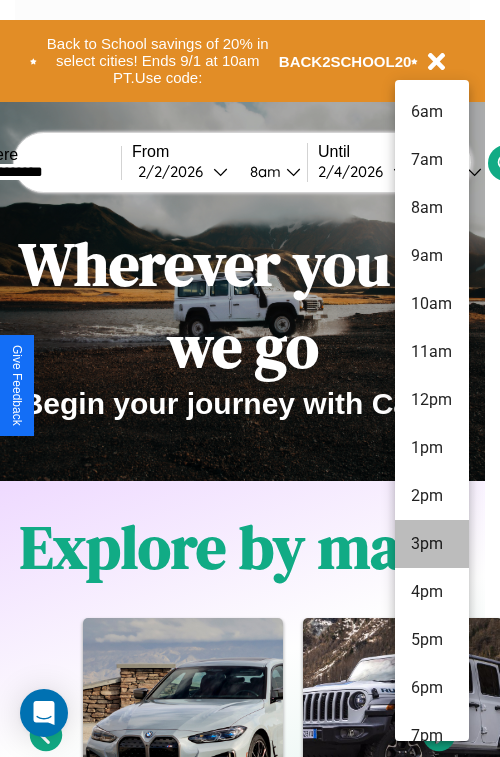 click on "3pm" at bounding box center (432, 544) 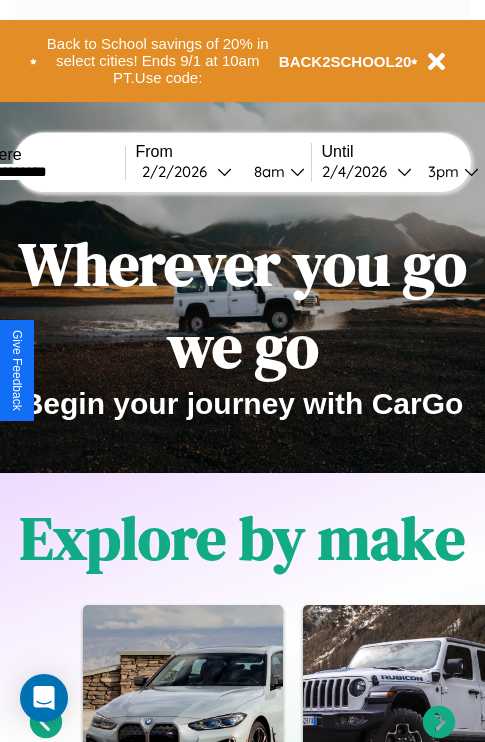scroll, scrollTop: 0, scrollLeft: 62, axis: horizontal 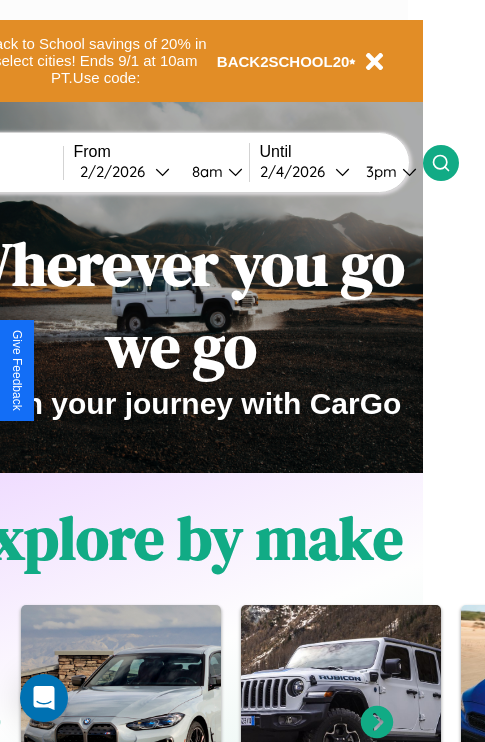 click 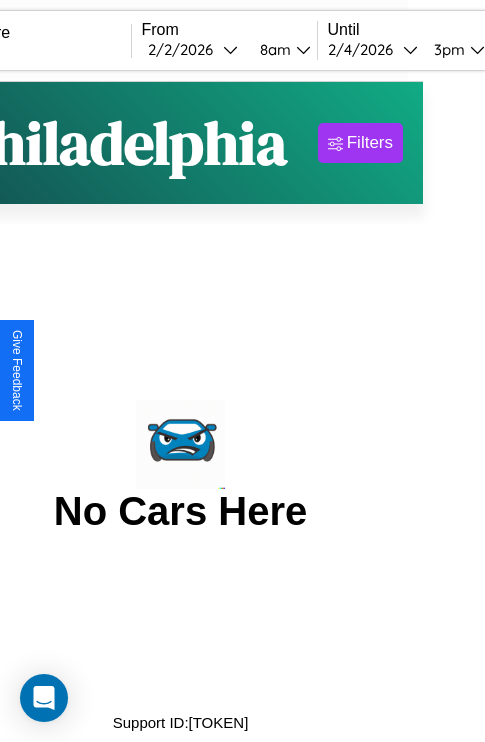 scroll, scrollTop: 0, scrollLeft: 0, axis: both 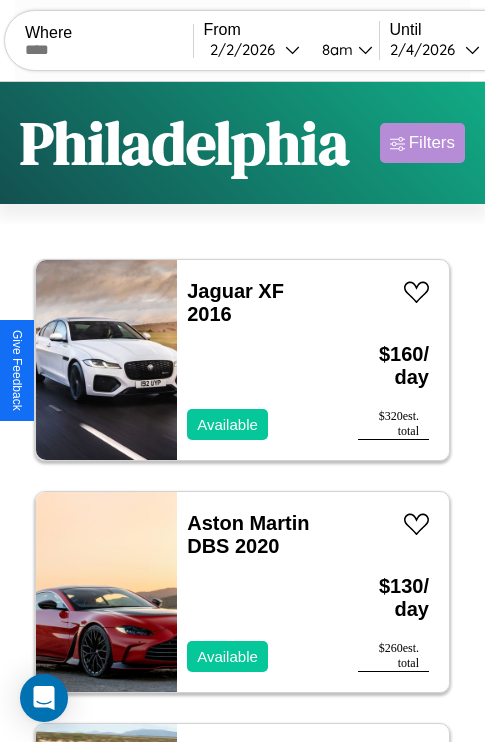 click on "Filters" at bounding box center [432, 143] 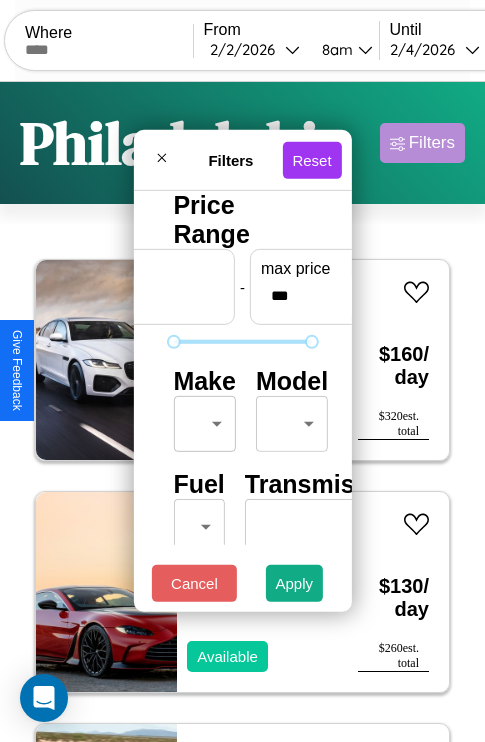 scroll, scrollTop: 162, scrollLeft: 0, axis: vertical 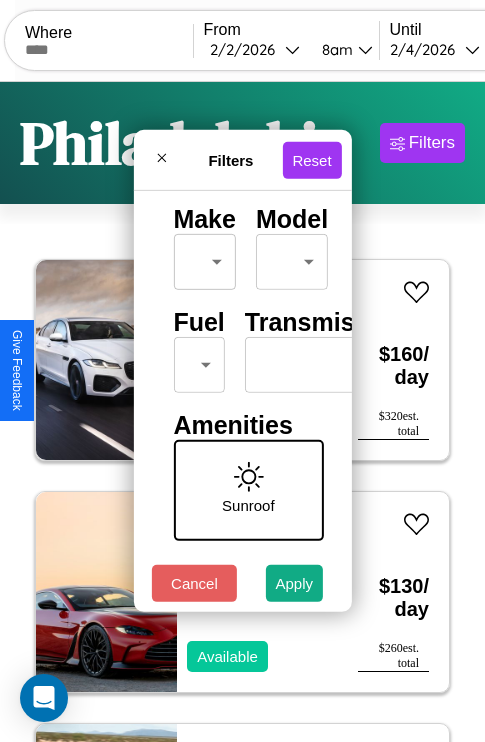 click on "CarGo Where From [DATE] [TIME] Until [DATE] [TIME] Become a Host Login Sign Up [CITY] Filters 18 cars in this area These cars can be picked up in this city. Jaguar XF 2016 Available $ 160 / day $ 320 est. total Aston Martin DBS 2020 Available $ 130 / day $ 260 est. total Subaru XT 2018 Available $ 190 / day $ 380 est. total Volvo XC40 2014 Available $ 130 / day $ 260 est. total Jeep Grand Cherokee 2014 Available $ 30 / day $ 60 est. total Aston Martin V8 Vantage 2022 Available $ 160 / day $ 320 est. total Volvo VNL 2018 Available $ 40 / day $ 80 est. total Mazda MX-3 2023 Available $ 40 / day $ 80 est. total Buick Incomplete 2016 Available $ 70 / day $ 140 est. total Infiniti G35 2019 Available $ 70 / day $ 140 est. total Hummer H1 2020 Unavailable $ 170 / day $ 340 est. total Ford LTL9000 2024 Available $ 120 / day $ 240 est. total Jeep Wrangler JK 2014 Available $ 70 / day $ 140 est. total Land Rover LR4 2024 $ 40" at bounding box center (242, 412) 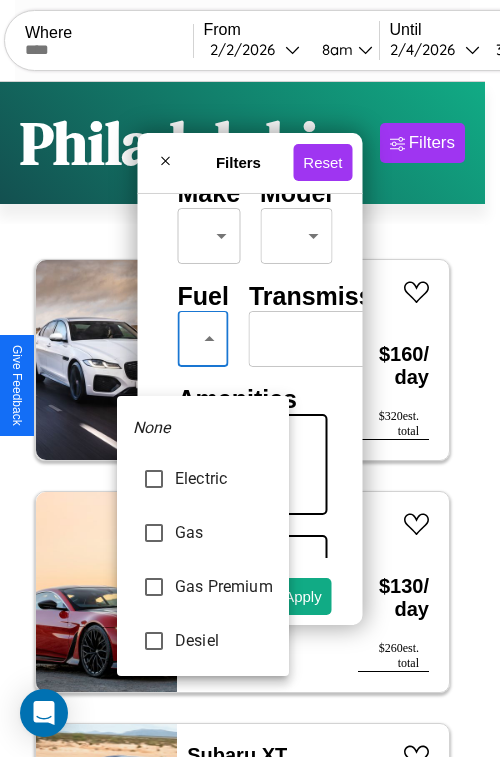 type on "******" 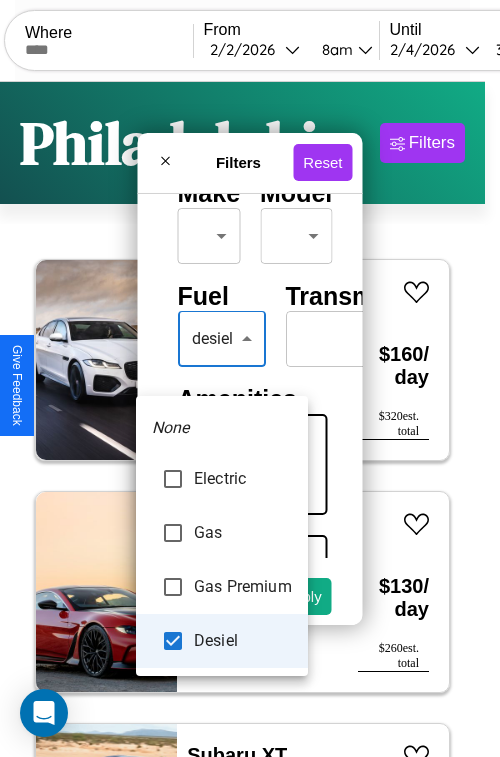 click at bounding box center (250, 378) 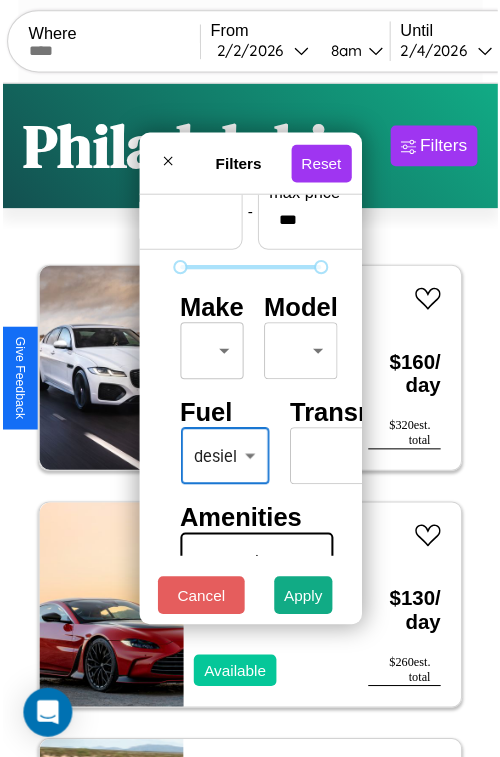 scroll, scrollTop: 59, scrollLeft: 0, axis: vertical 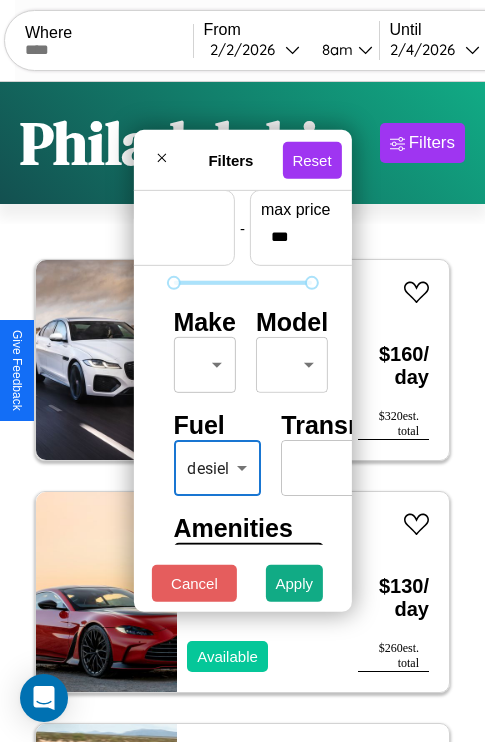 click on "CarGo Where From [DATE] [TIME] Until [DATE] [TIME] Become a Host Login Sign Up [CITY] Filters 18 cars in this area These cars can be picked up in this city. Jaguar XF 2016 Available $ 160 / day $ 320 est. total Aston Martin DBS 2020 Available $ 130 / day $ 260 est. total Subaru XT 2018 Available $ 190 / day $ 380 est. total Volvo XC40 2014 Available $ 130 / day $ 260 est. total Jeep Grand Cherokee 2014 Available $ 30 / day $ 60 est. total Aston Martin V8 Vantage 2022 Available $ 160 / day $ 320 est. total Volvo VNL 2018 Available $ 40 / day $ 80 est. total Mazda MX-3 2023 Available $ 40 / day $ 80 est. total Buick Incomplete 2016 Available $ 70 / day $ 140 est. total Infiniti G35 2019 Available $ 70 / day $ 140 est. total Hummer H1 2020 Unavailable $ 170 / day $ 340 est. total Ford LTL9000 2024 Available $ 120 / day $ 240 est. total Jeep Wrangler JK 2014 Available $ 70 / day $ 140 est. total Land Rover LR4 2024 $ 40" at bounding box center [242, 412] 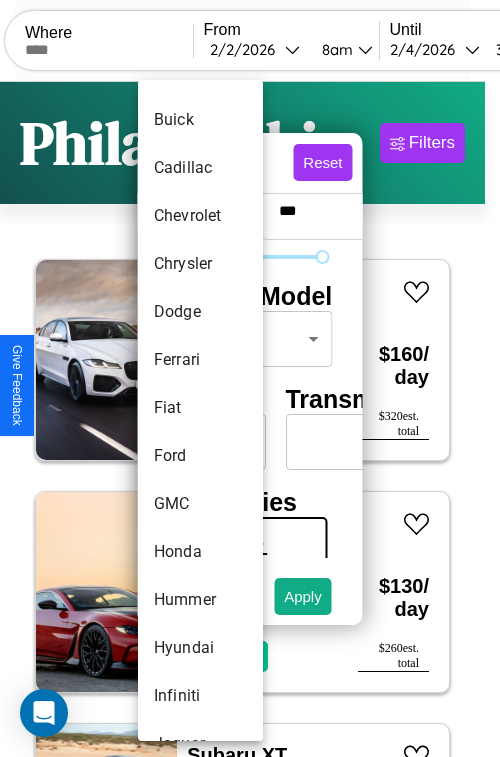 scroll, scrollTop: 566, scrollLeft: 0, axis: vertical 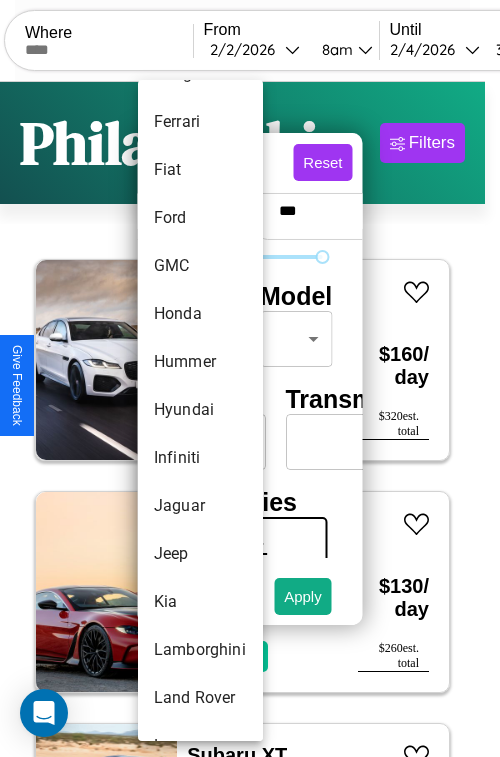 click on "Hyundai" at bounding box center [200, 410] 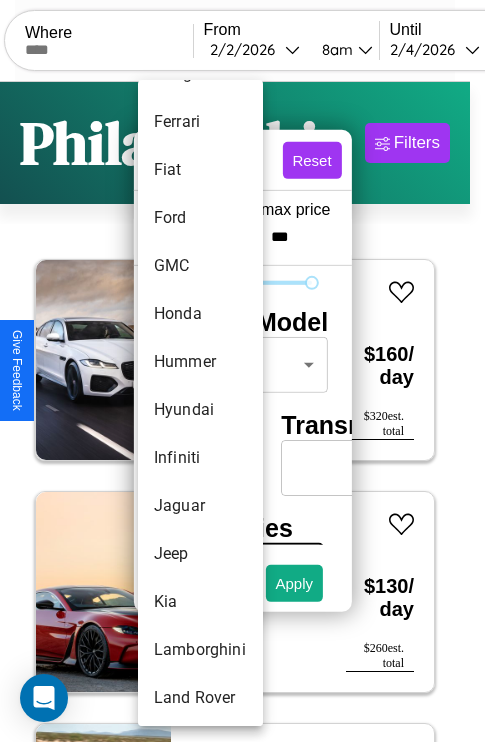 type on "*******" 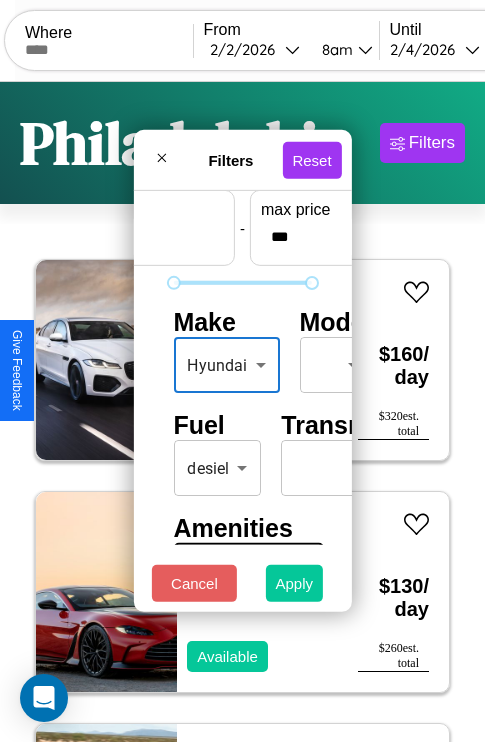 click on "Apply" at bounding box center (295, 583) 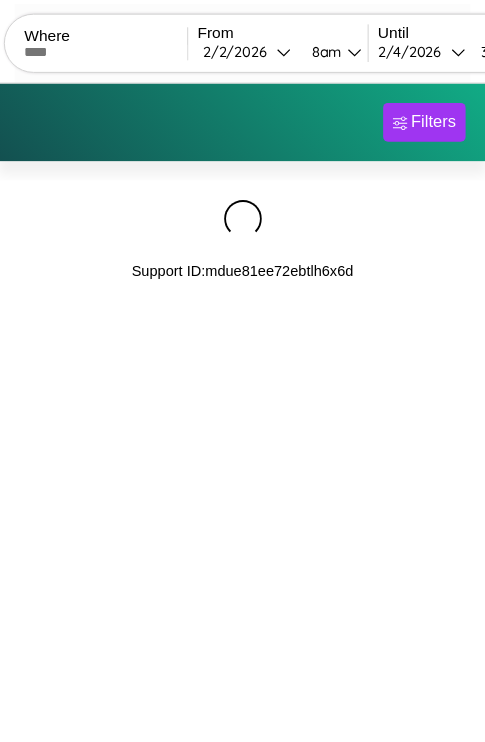 scroll, scrollTop: 0, scrollLeft: 0, axis: both 